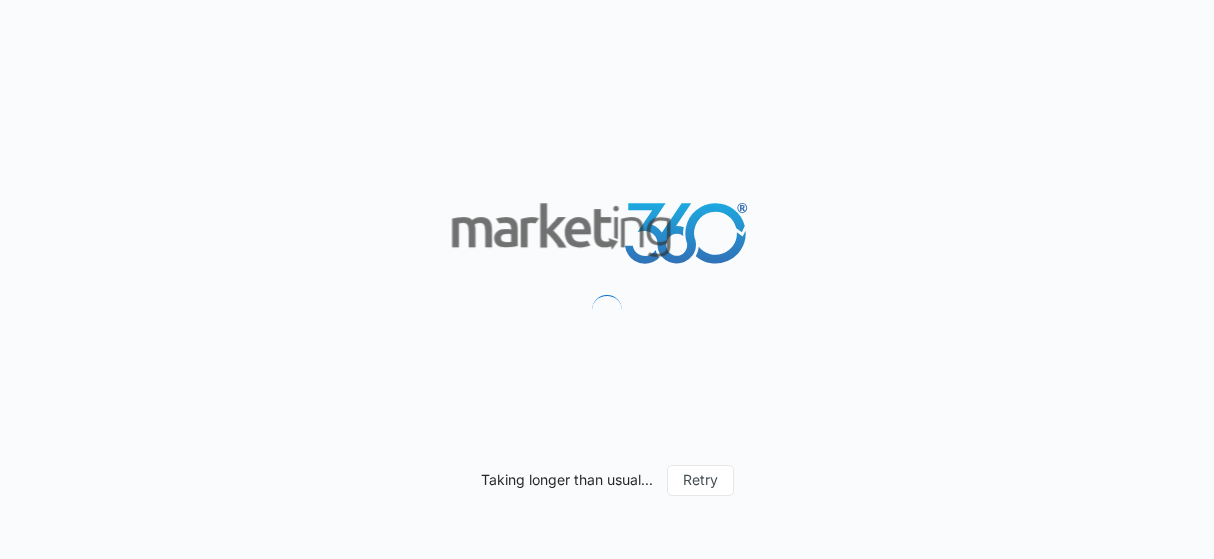scroll, scrollTop: 0, scrollLeft: 0, axis: both 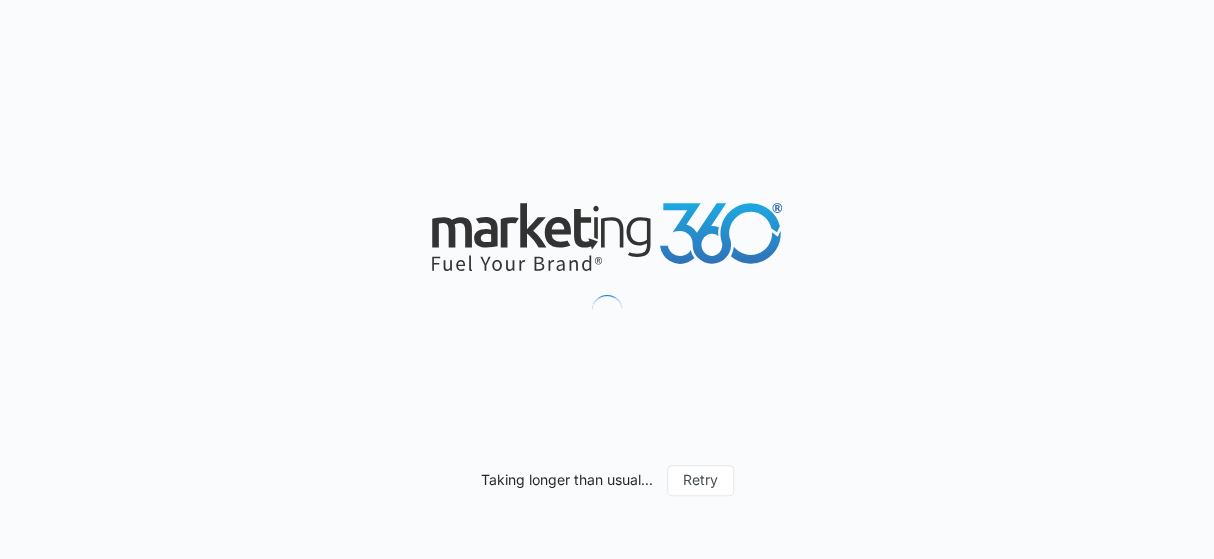 click on "Taking longer than usual... Retry" at bounding box center (607, 279) 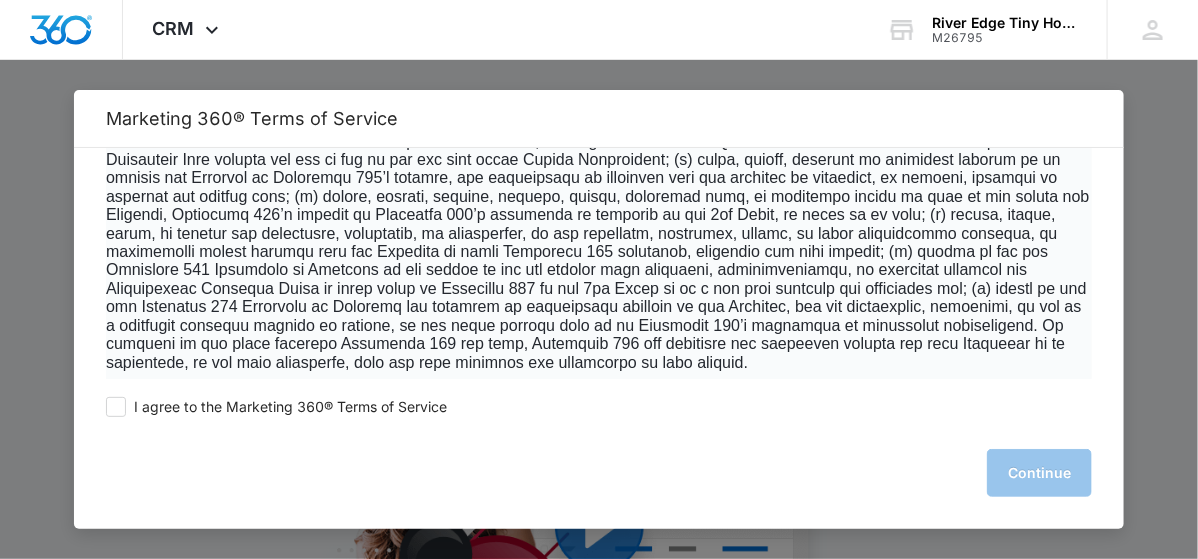 scroll, scrollTop: 13149, scrollLeft: 0, axis: vertical 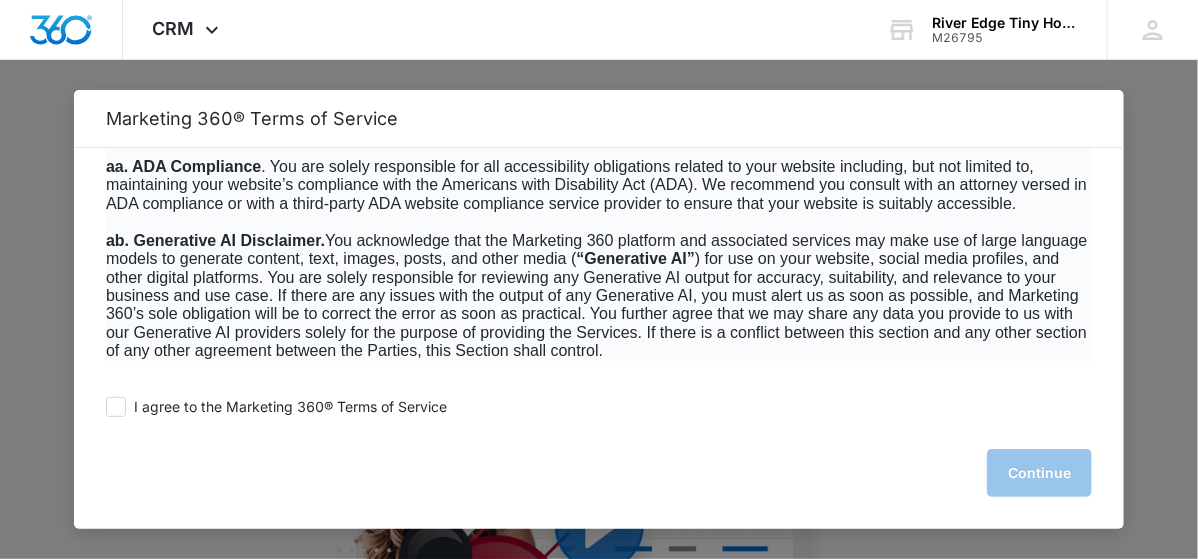 click on "I agree to the Marketing 360® Terms of Service Continue" at bounding box center (599, 454) 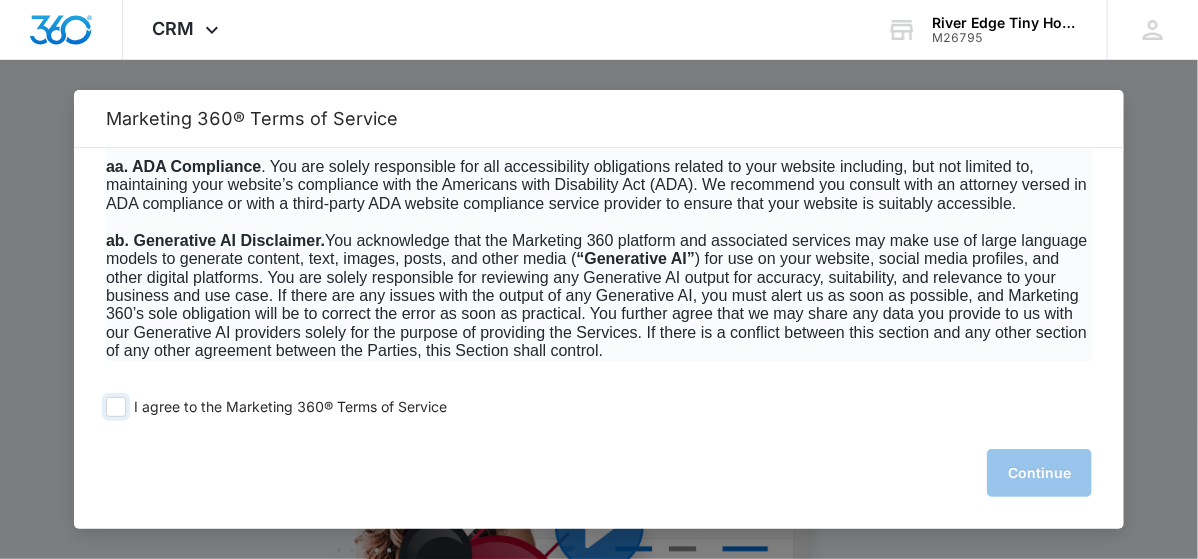 click at bounding box center [116, 407] 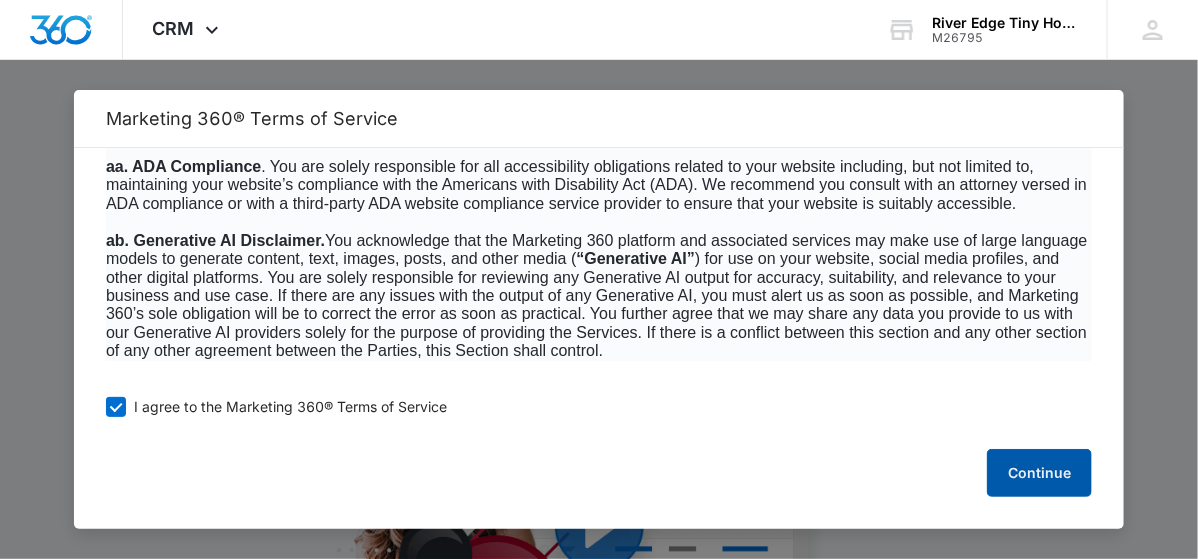 click on "Continue" at bounding box center (1039, 473) 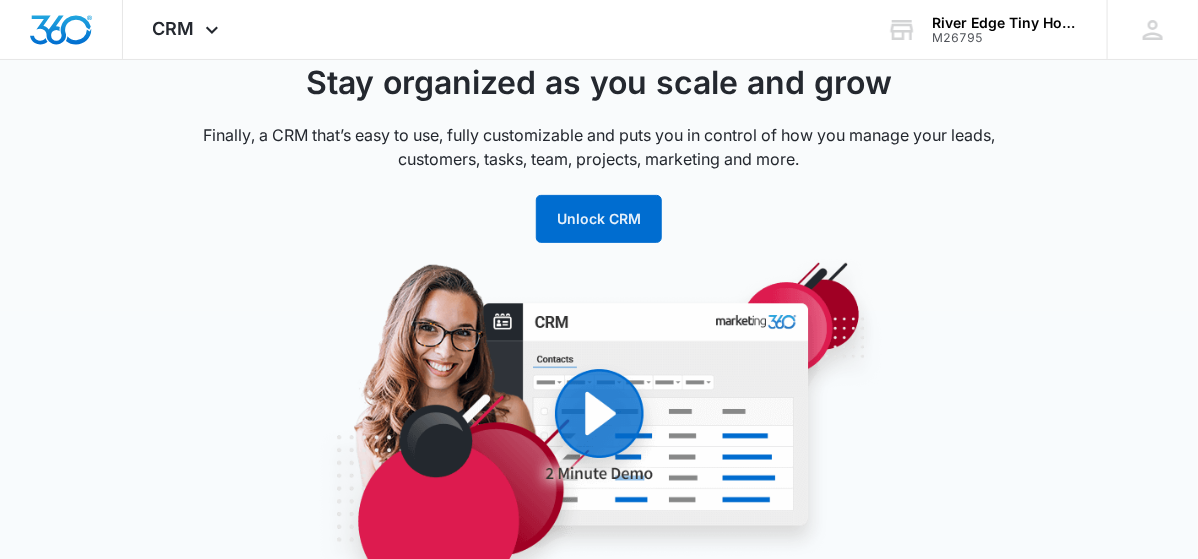 scroll, scrollTop: 0, scrollLeft: 0, axis: both 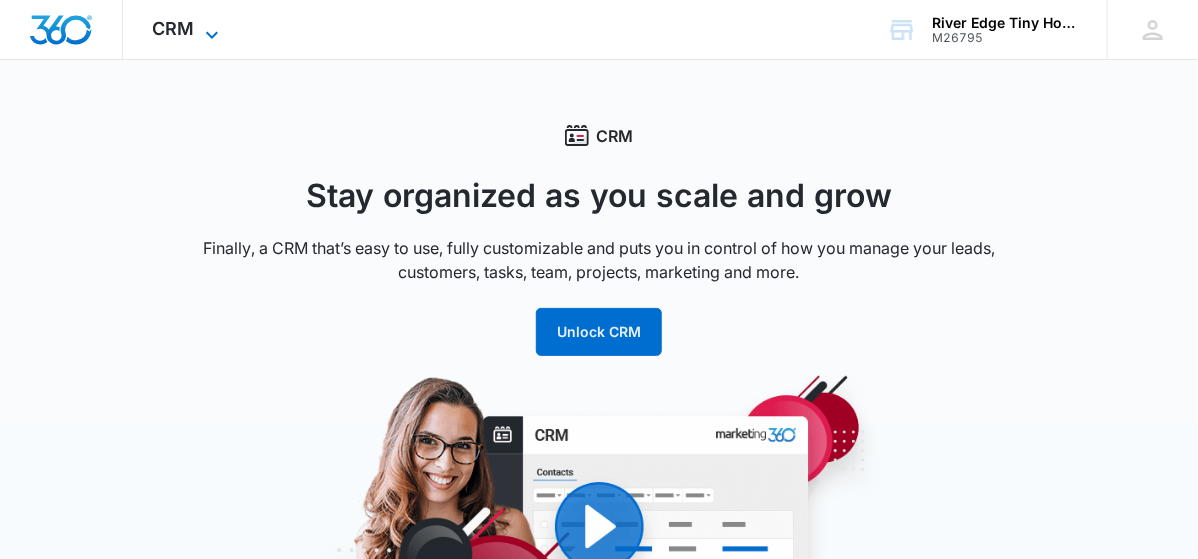 click 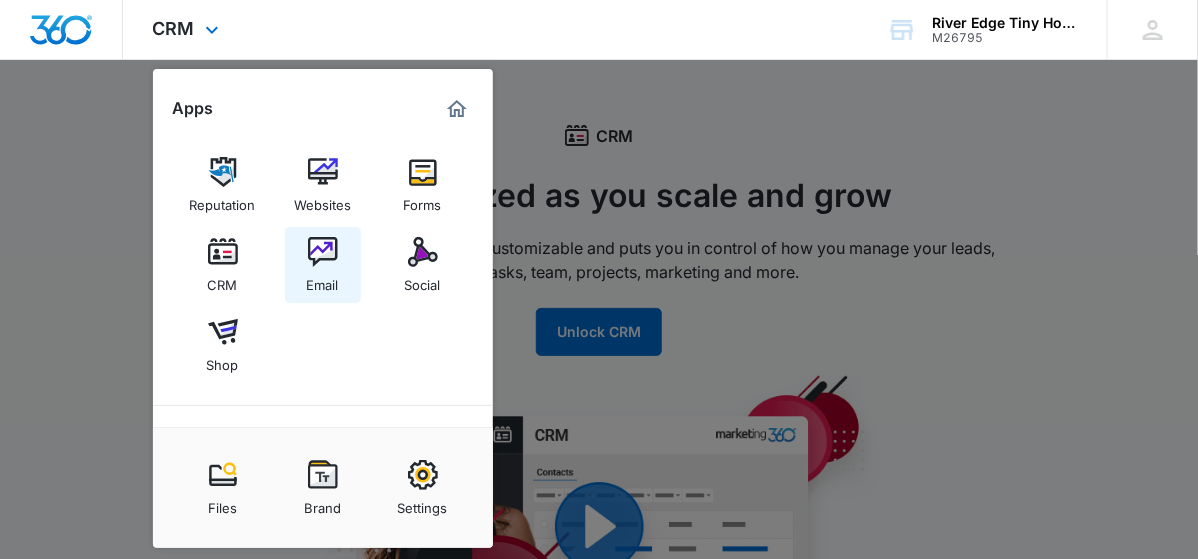 click at bounding box center (323, 252) 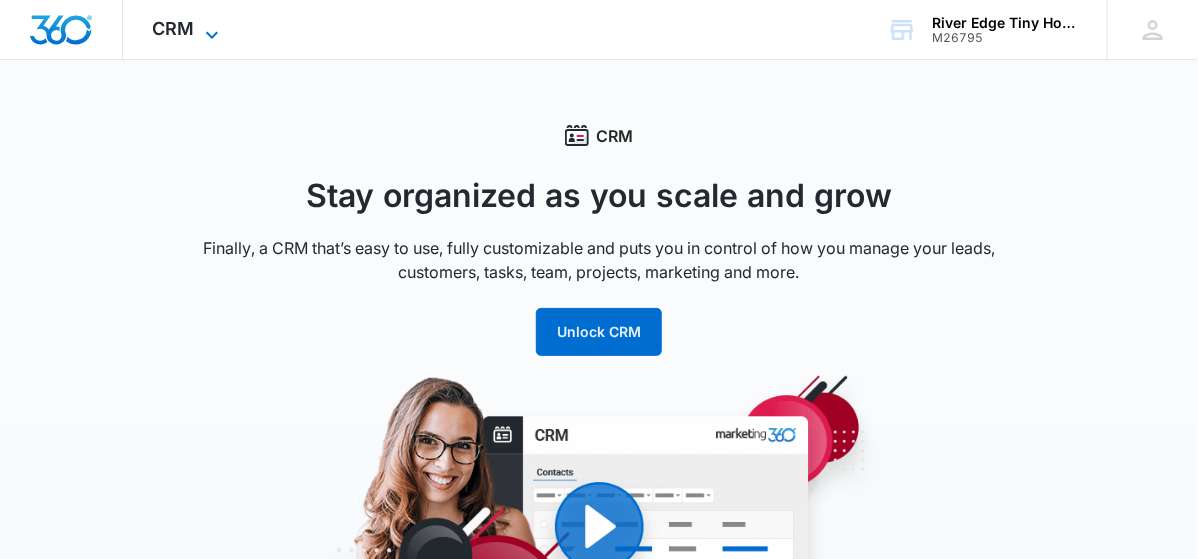 click 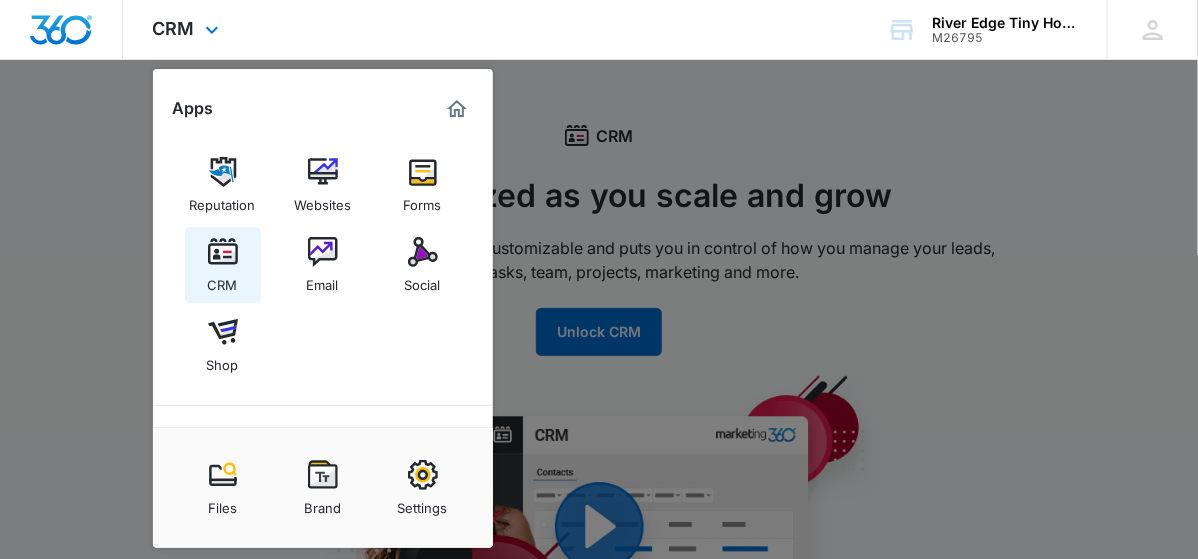 click at bounding box center (223, 252) 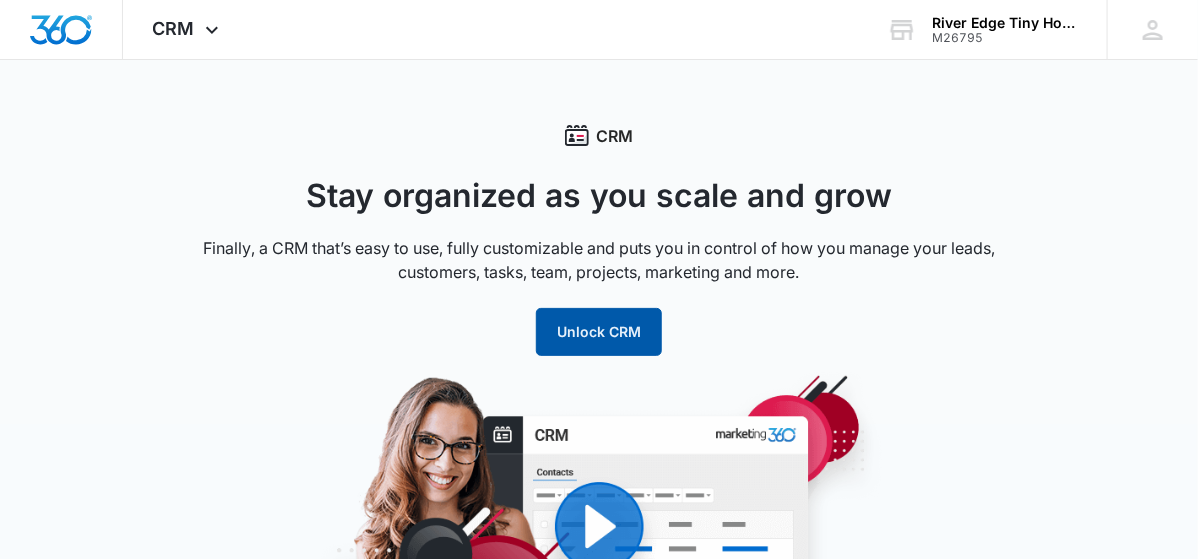click on "Unlock CRM" at bounding box center [599, 332] 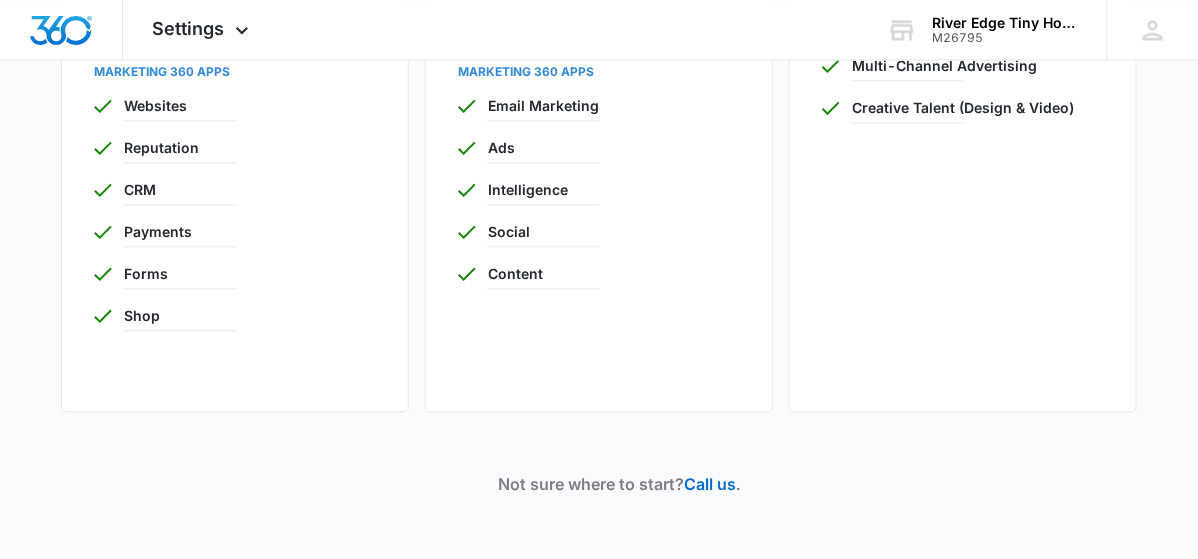 scroll, scrollTop: 0, scrollLeft: 0, axis: both 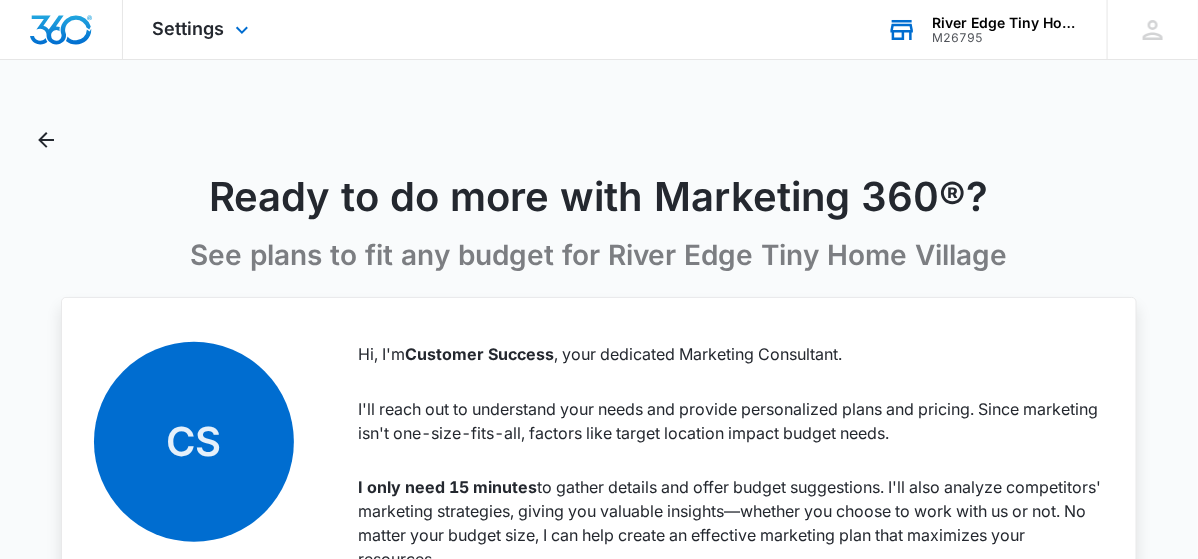 click on "River Edge Tiny Home Village" at bounding box center [1005, 23] 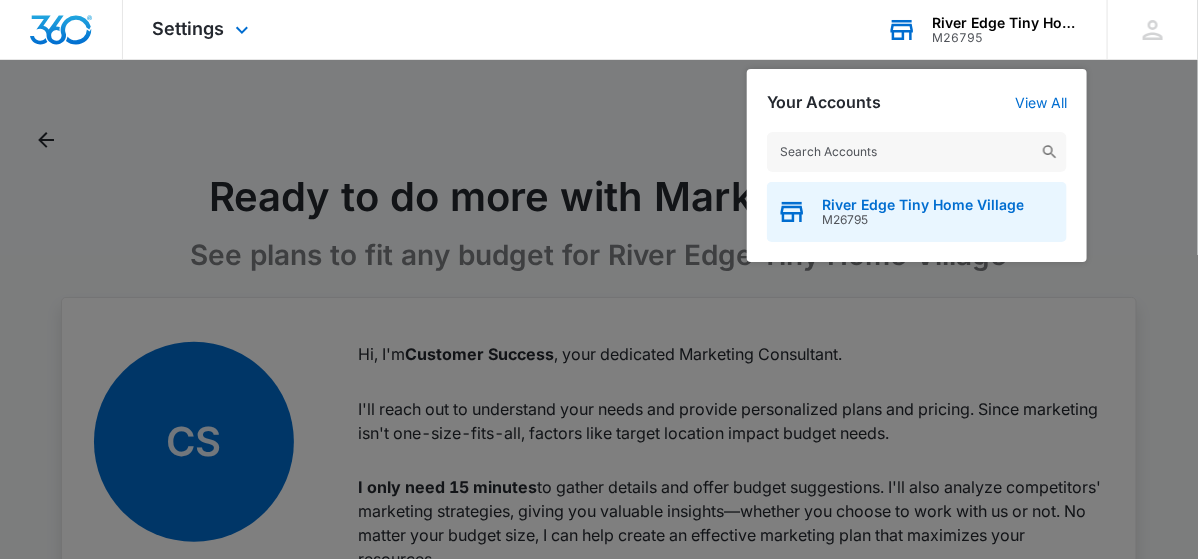 click on "River Edge Tiny Home Village" at bounding box center [923, 205] 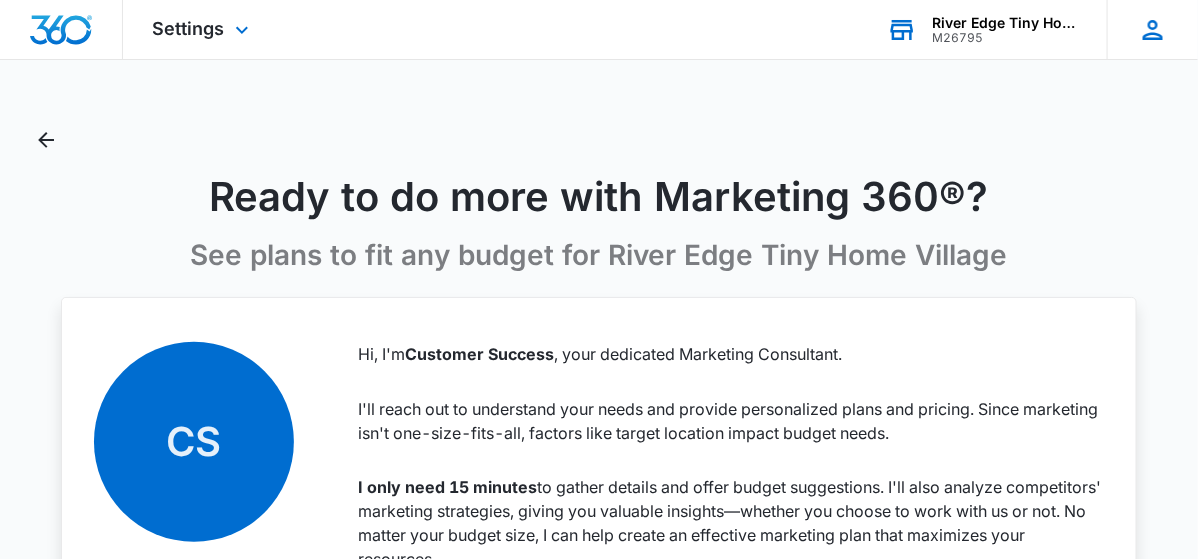click 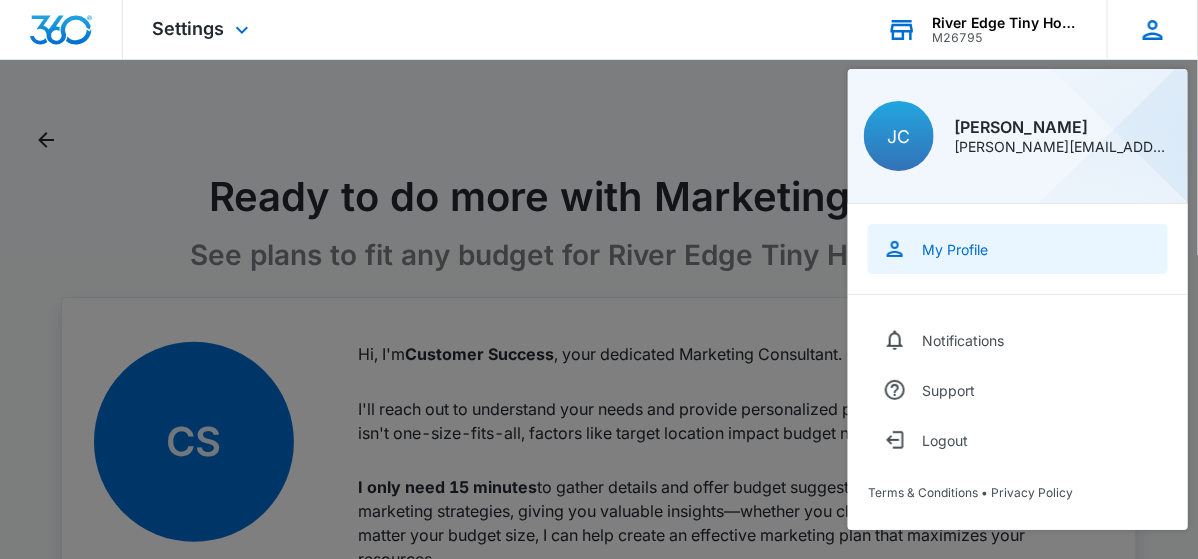 click on "My Profile" at bounding box center (955, 249) 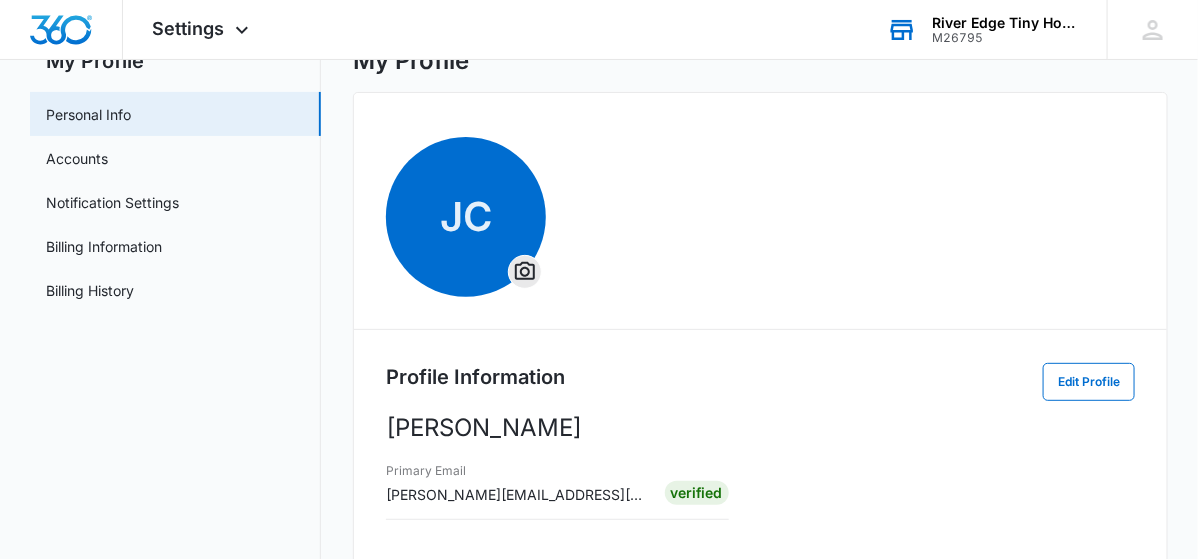 scroll, scrollTop: 0, scrollLeft: 0, axis: both 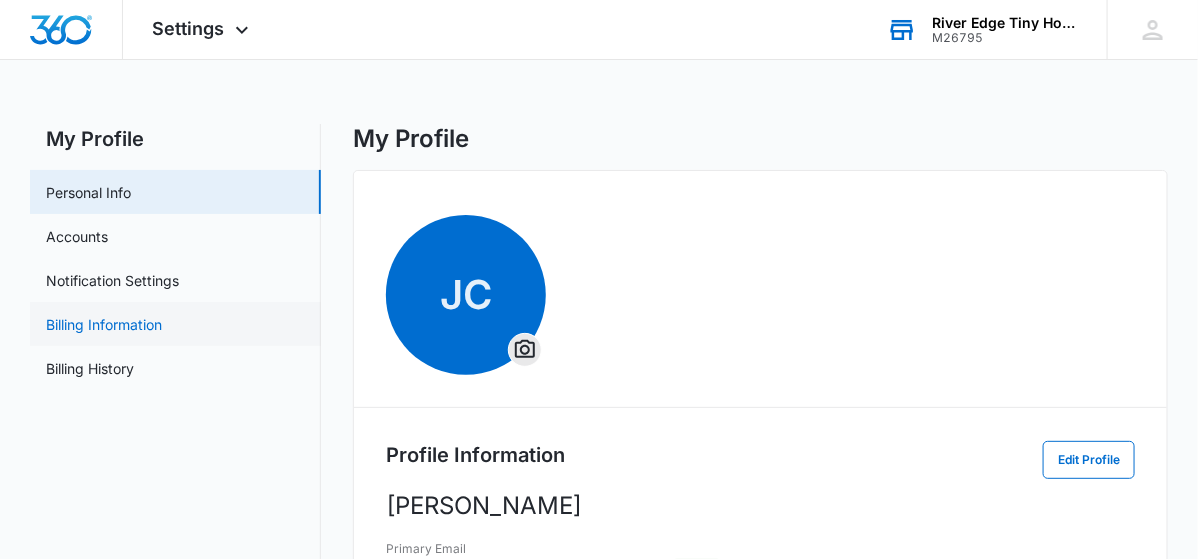 click on "Billing Information" at bounding box center [104, 324] 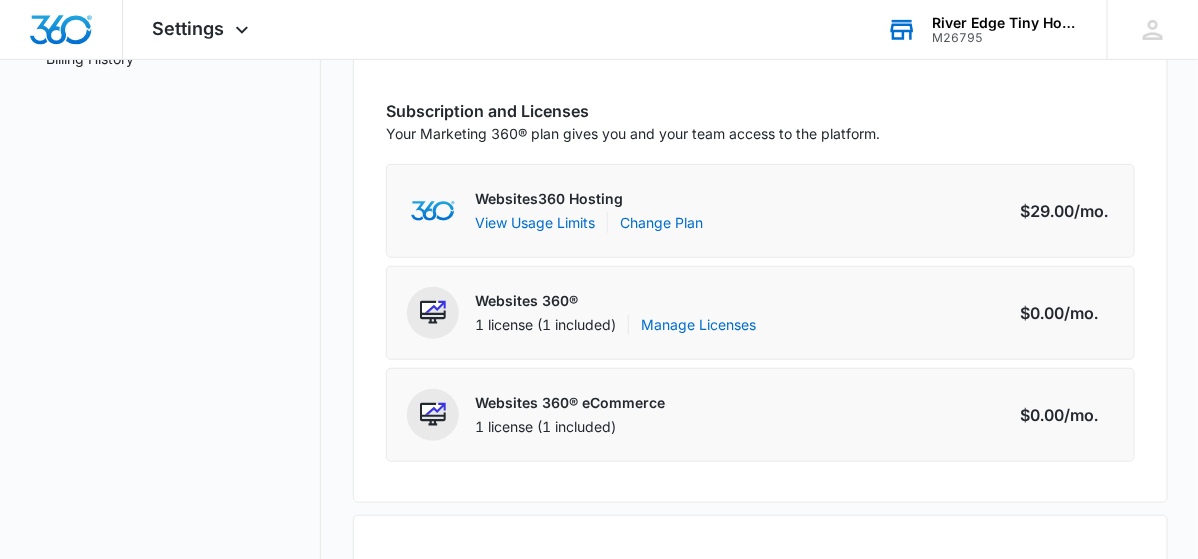 scroll, scrollTop: 293, scrollLeft: 0, axis: vertical 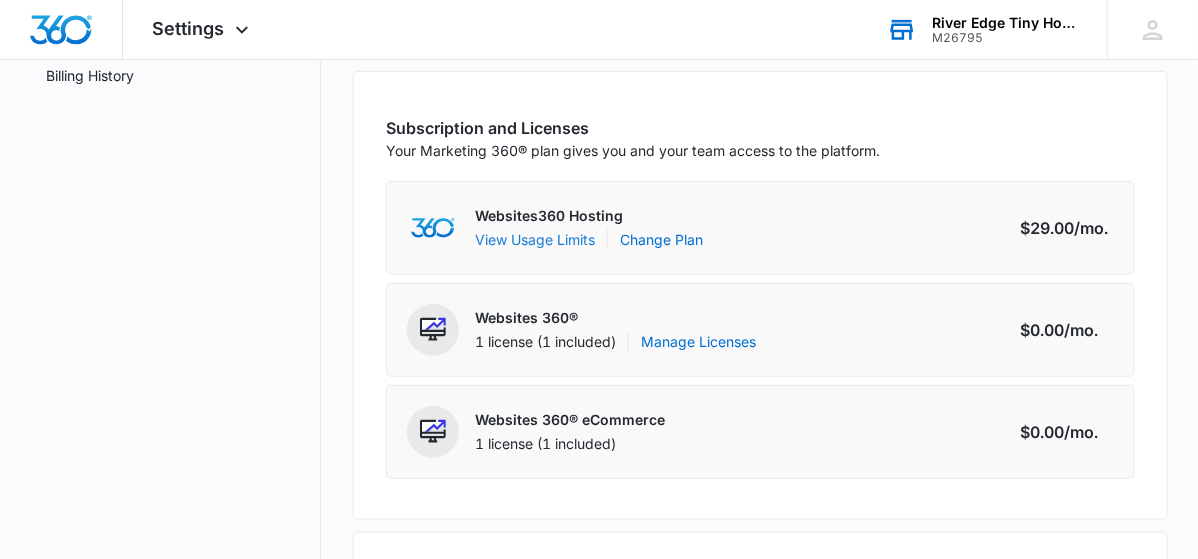 click on "View Usage Limits" at bounding box center [535, 239] 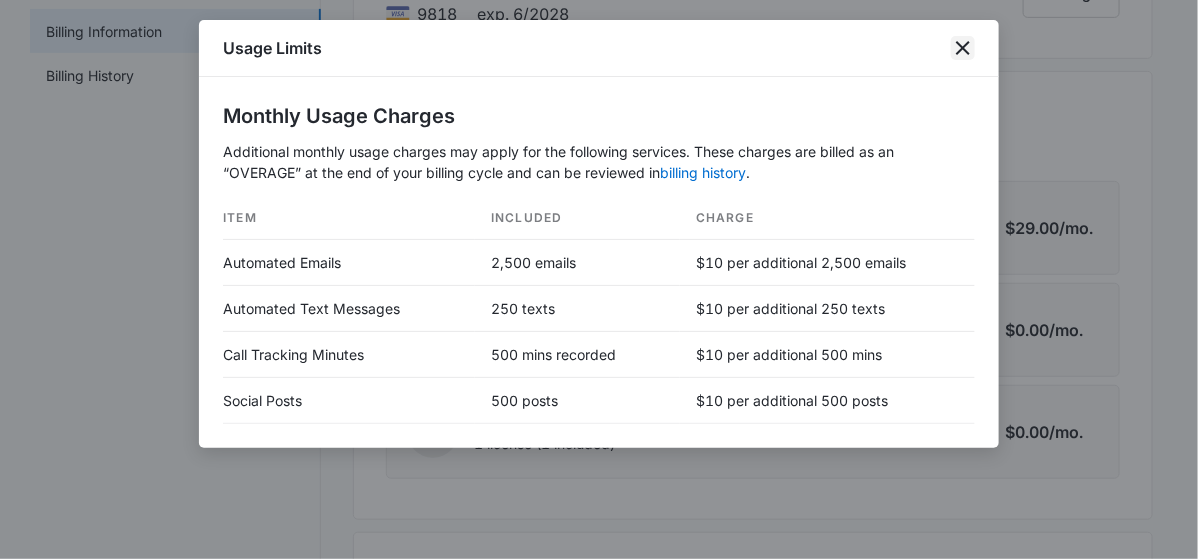 click 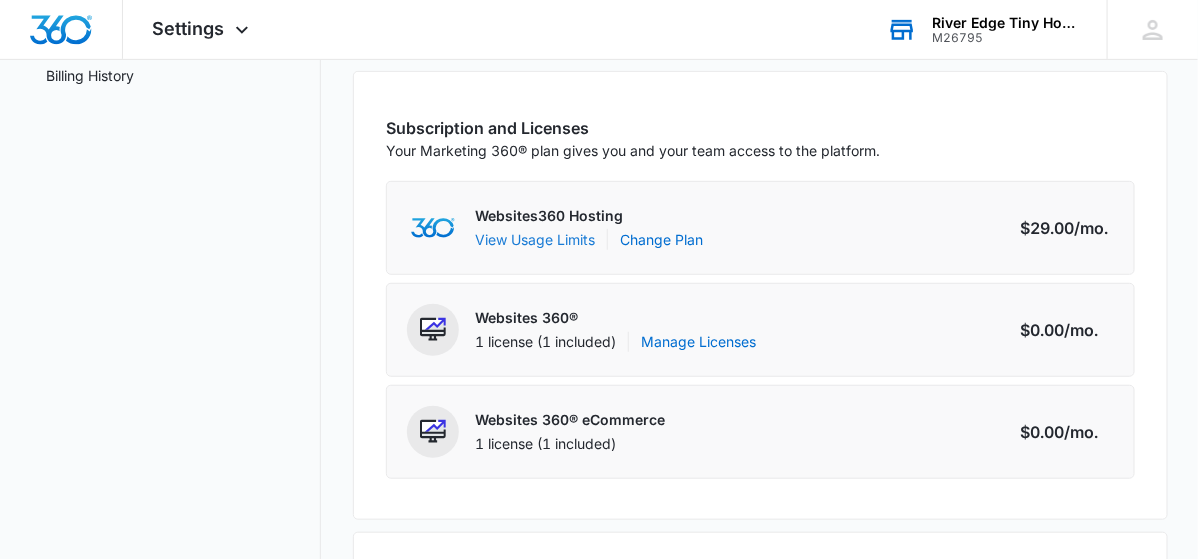 click on "View Usage Limits" at bounding box center [535, 239] 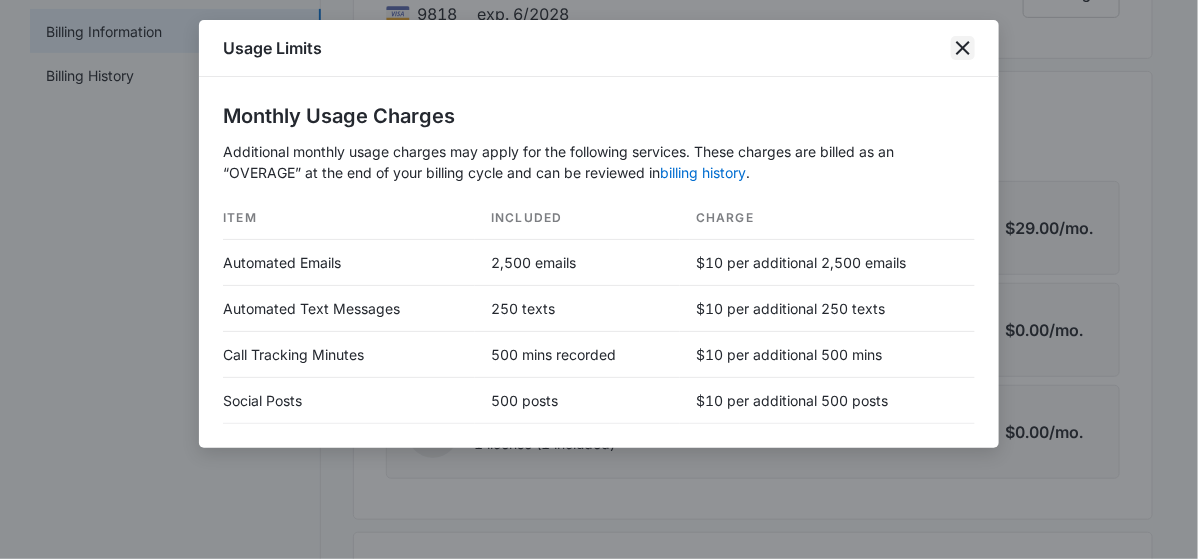 click 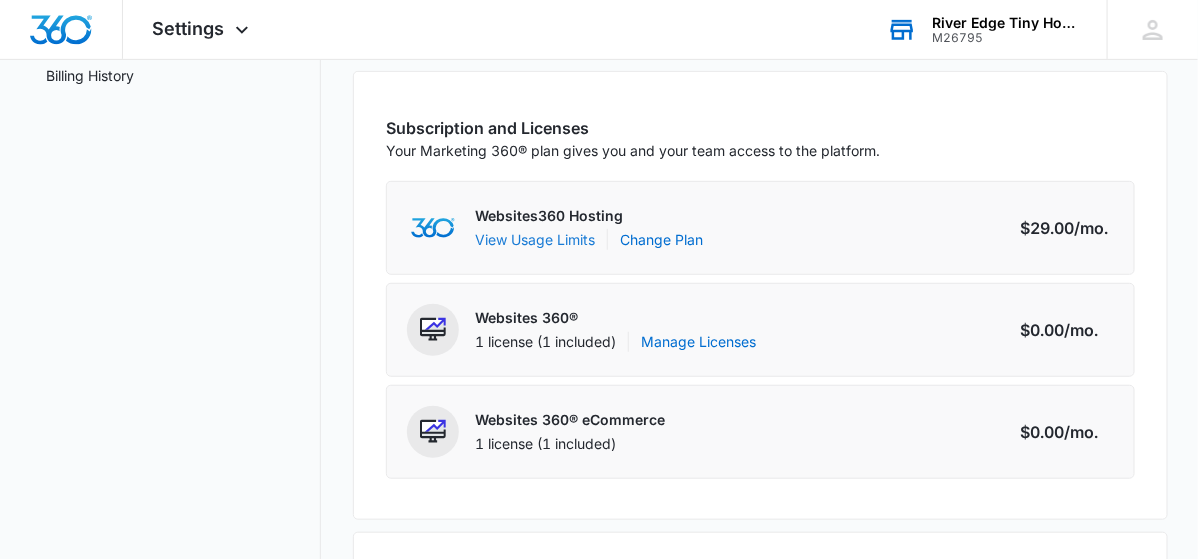 scroll, scrollTop: 0, scrollLeft: 0, axis: both 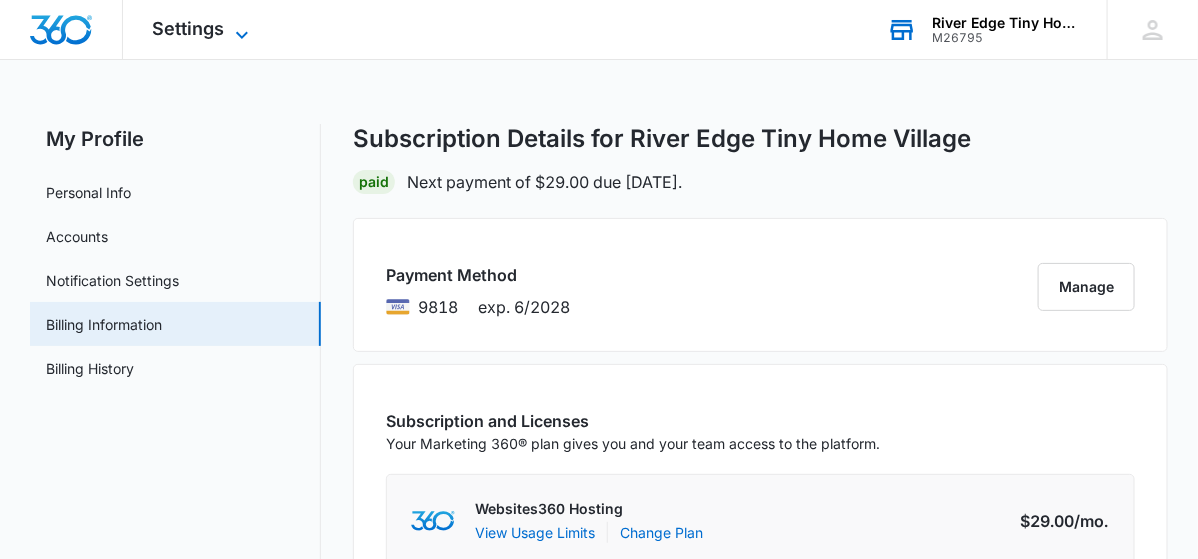 click 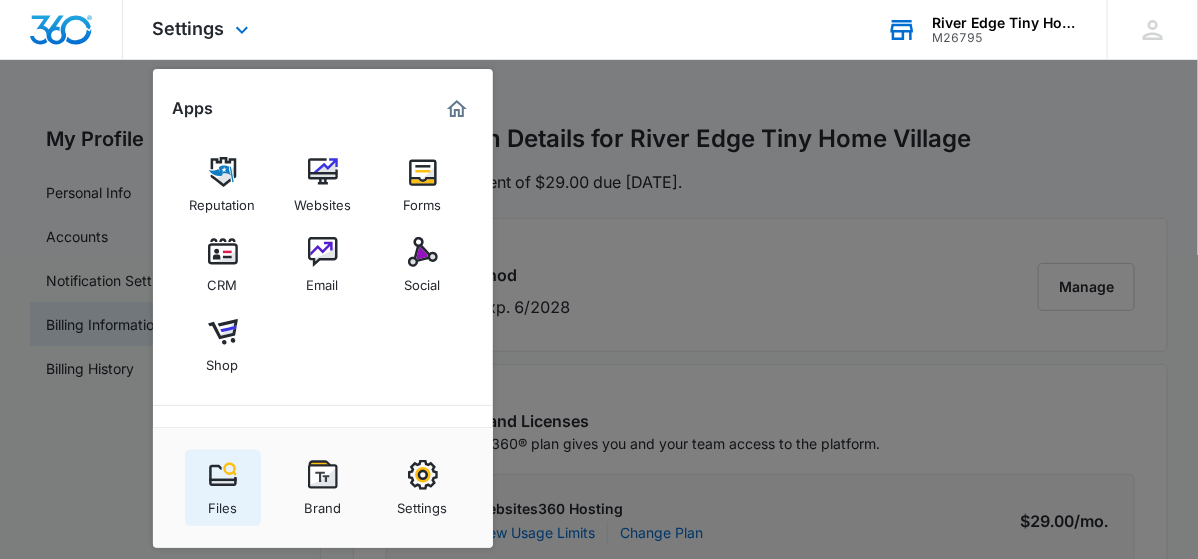 click at bounding box center (223, 475) 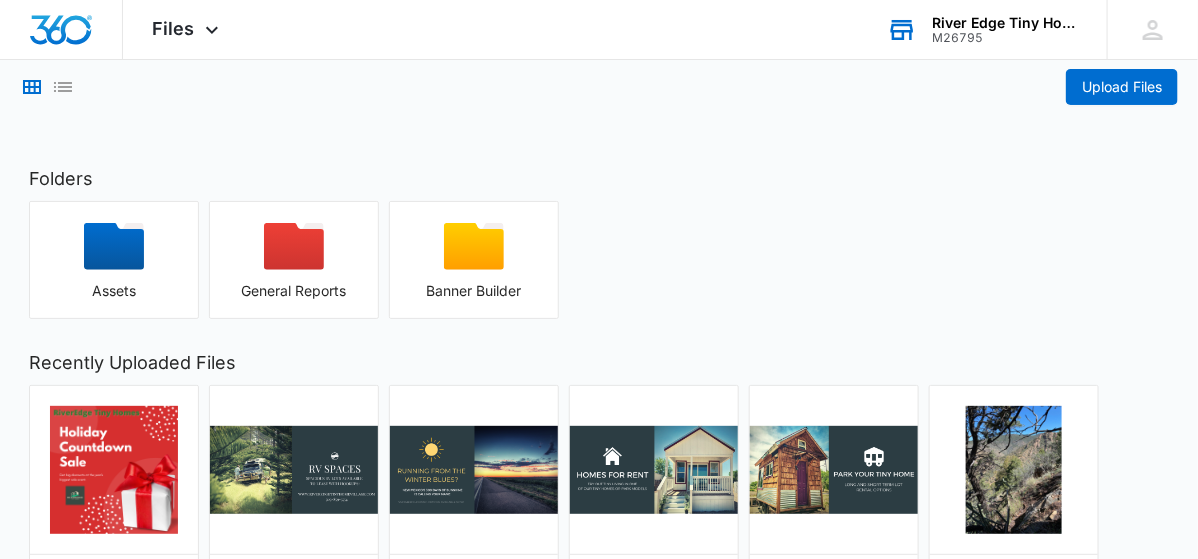 scroll, scrollTop: 0, scrollLeft: 0, axis: both 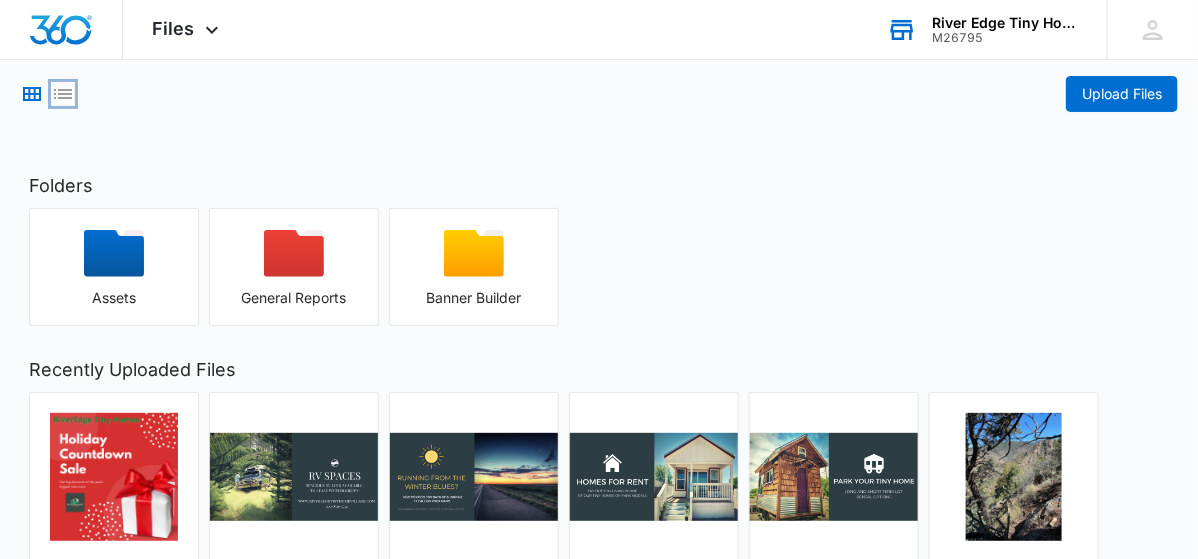 click 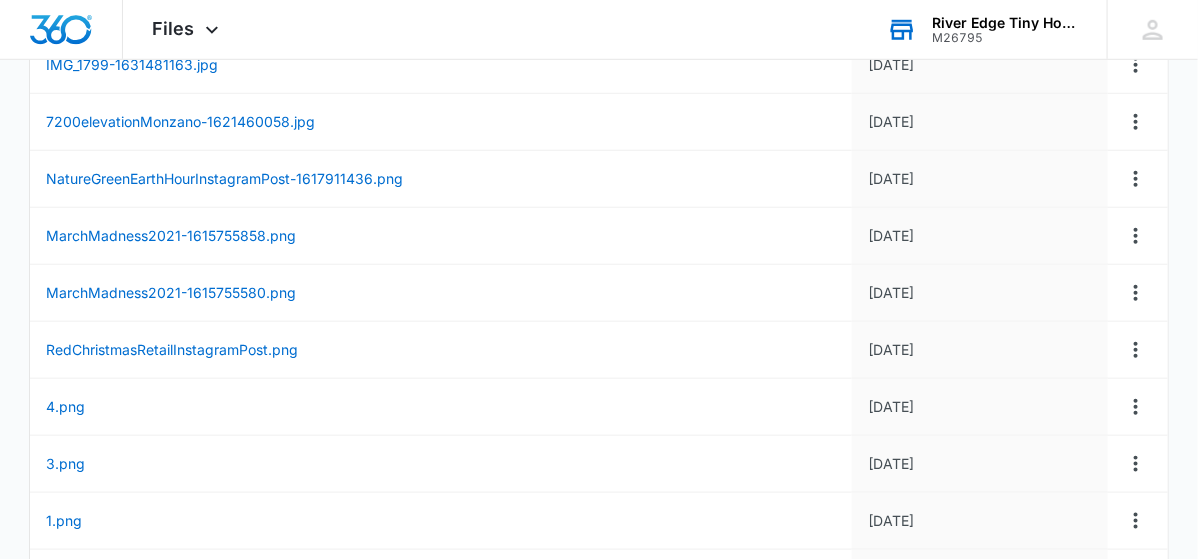 scroll, scrollTop: 0, scrollLeft: 0, axis: both 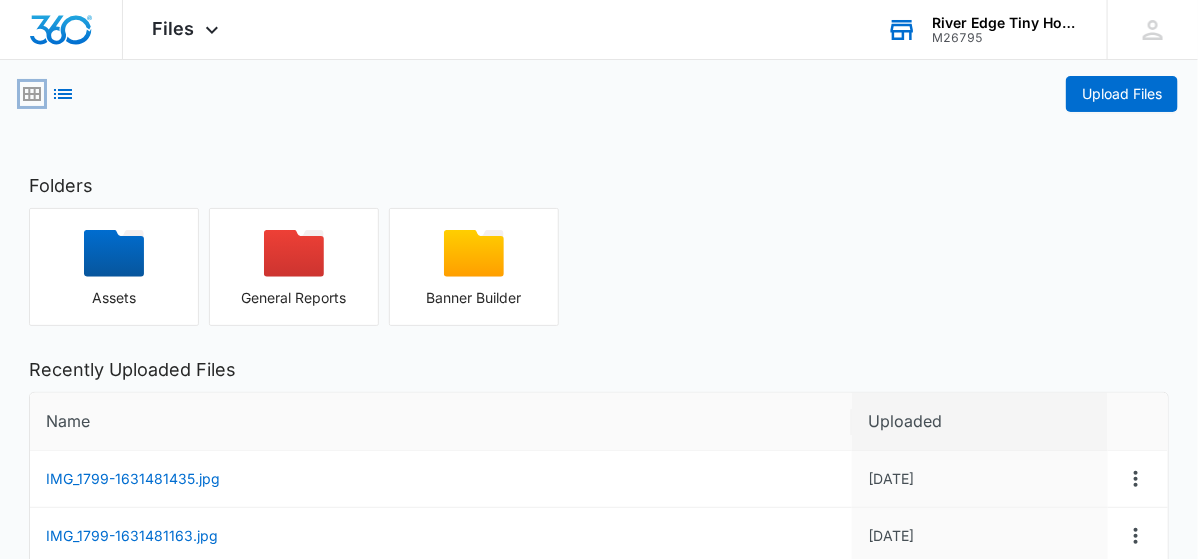 click 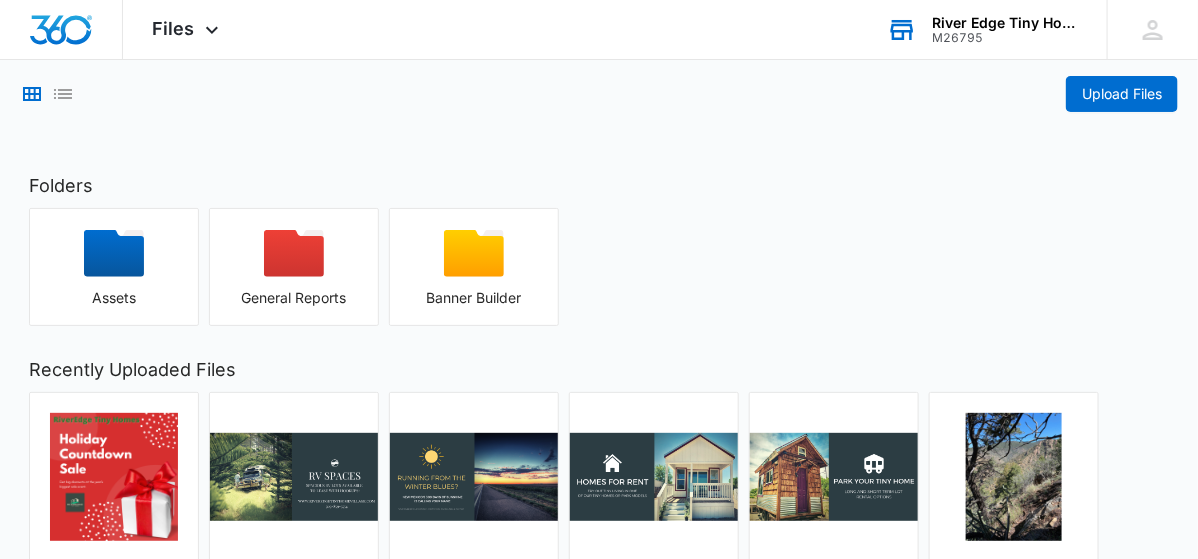 click 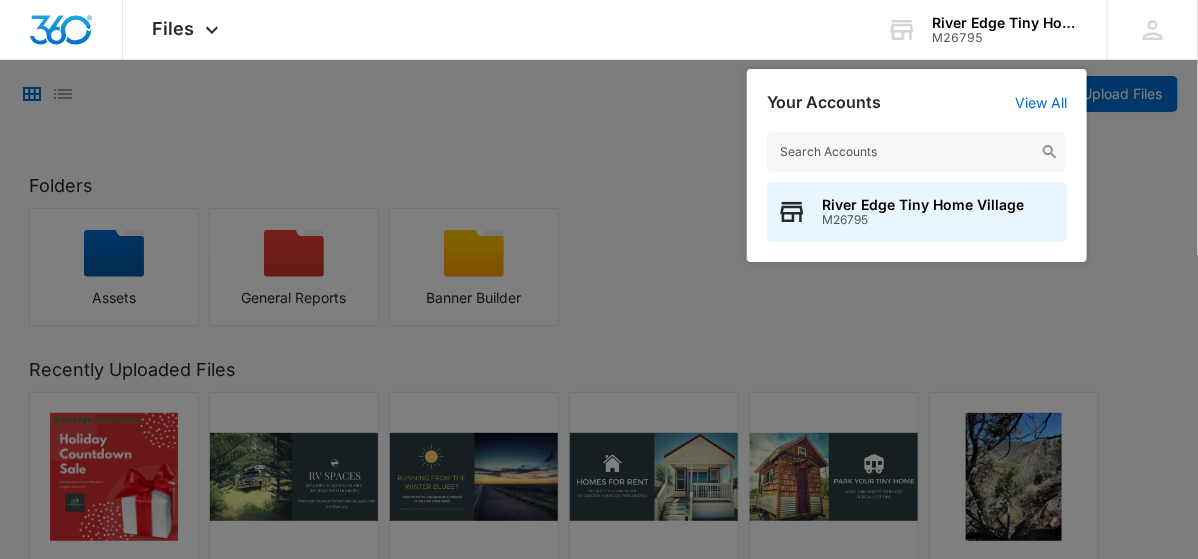 click at bounding box center [599, 279] 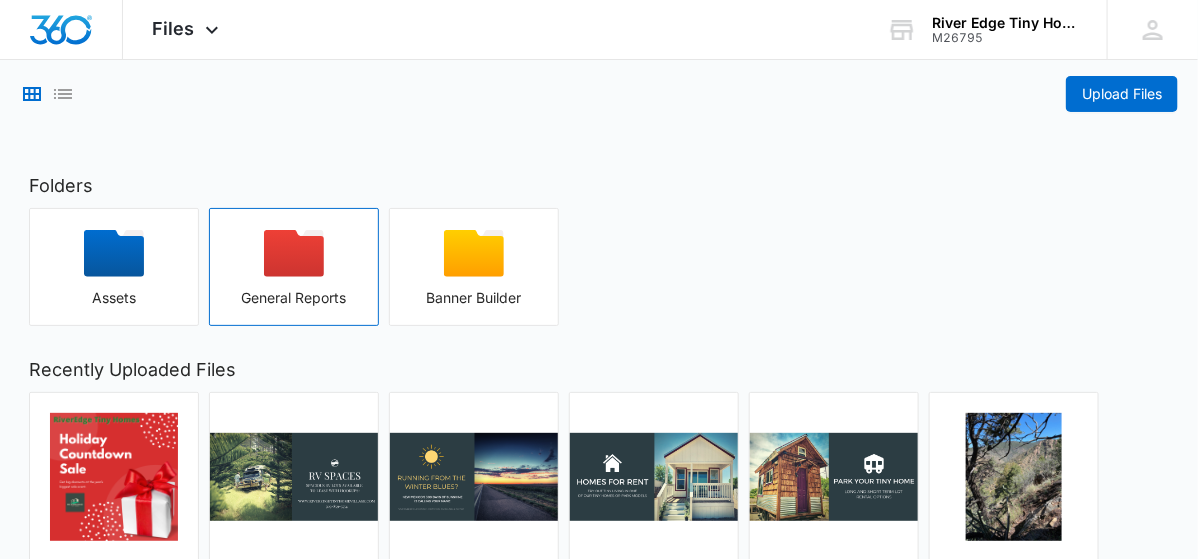 click 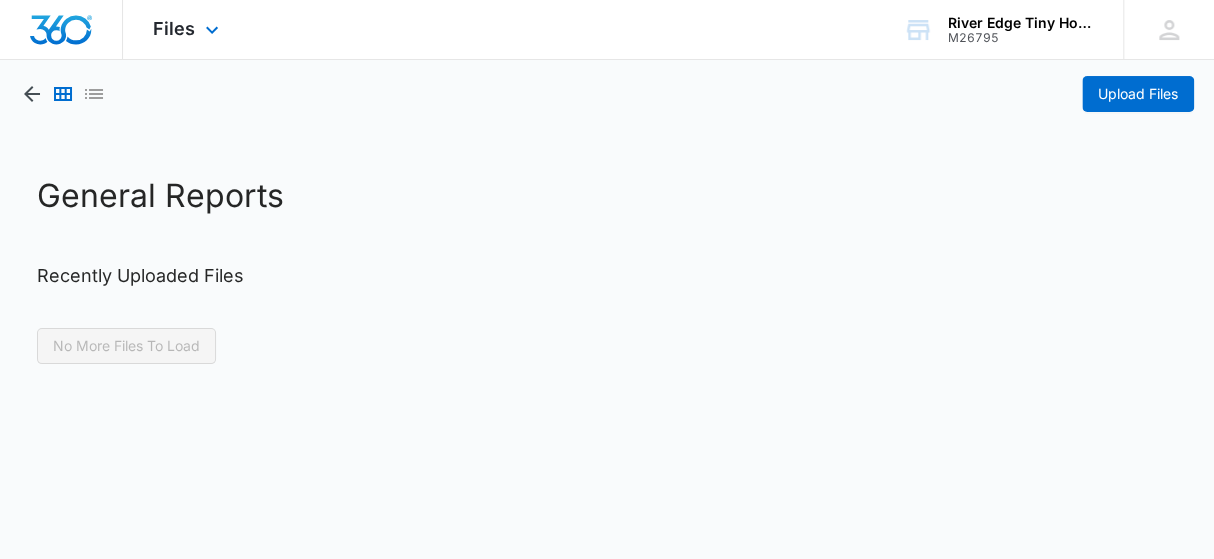 click at bounding box center (61, 30) 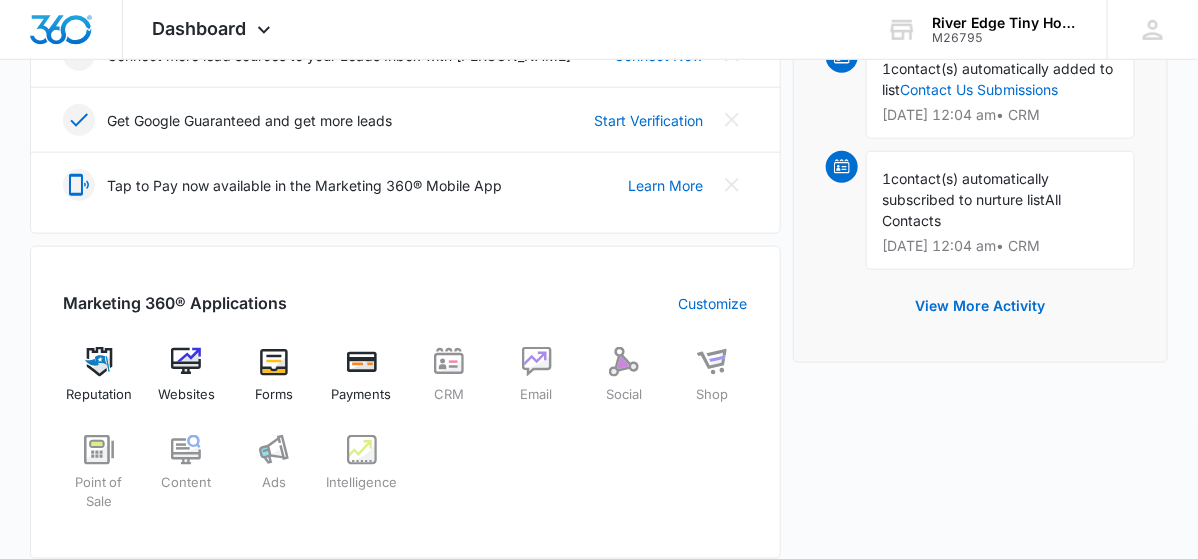 scroll, scrollTop: 581, scrollLeft: 0, axis: vertical 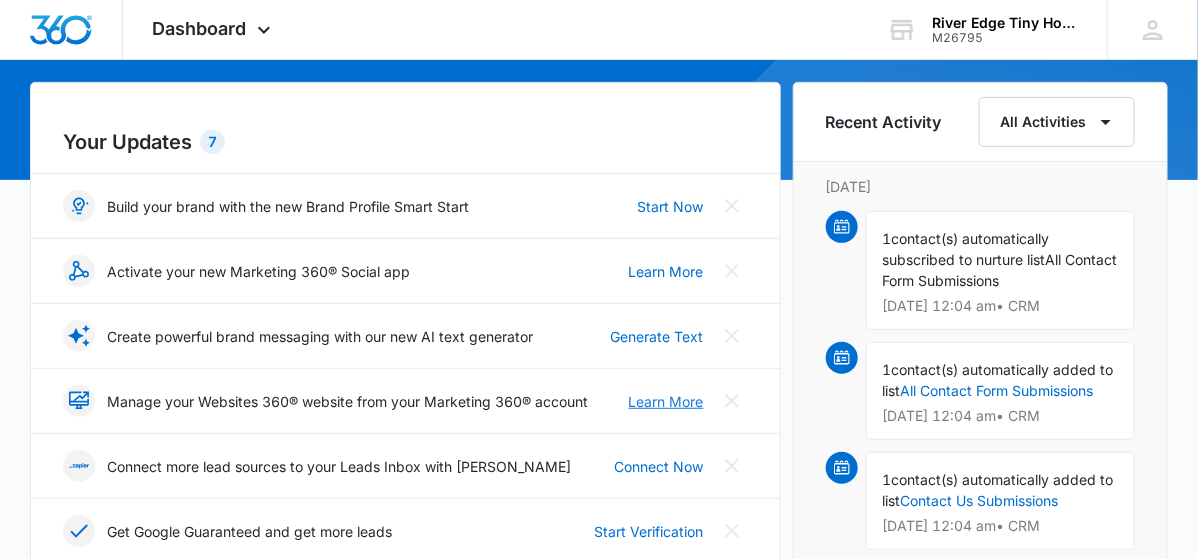 click on "Learn More" at bounding box center (666, 401) 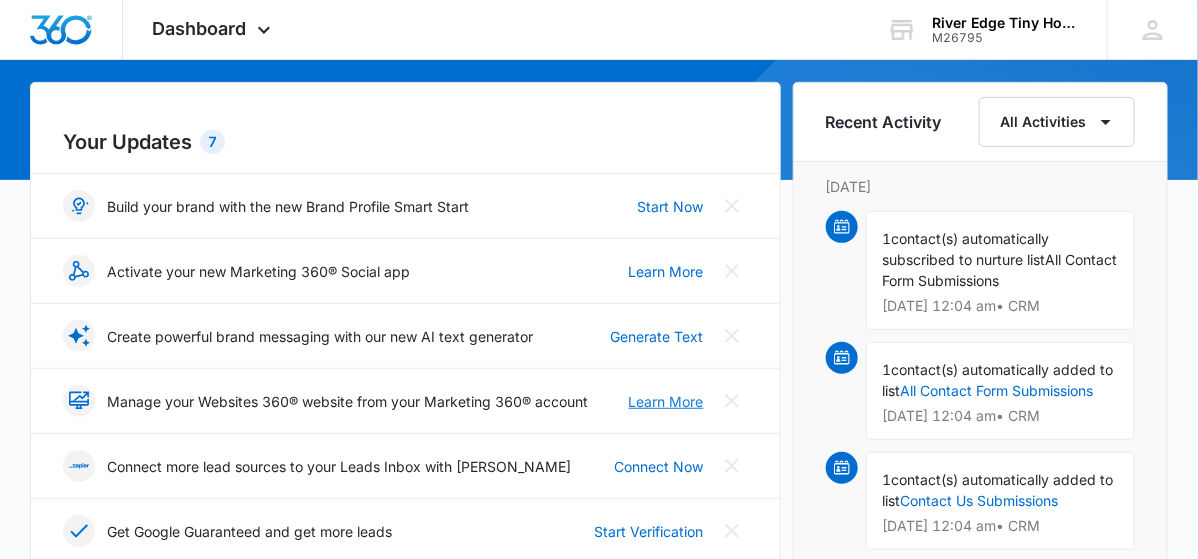 scroll, scrollTop: 0, scrollLeft: 0, axis: both 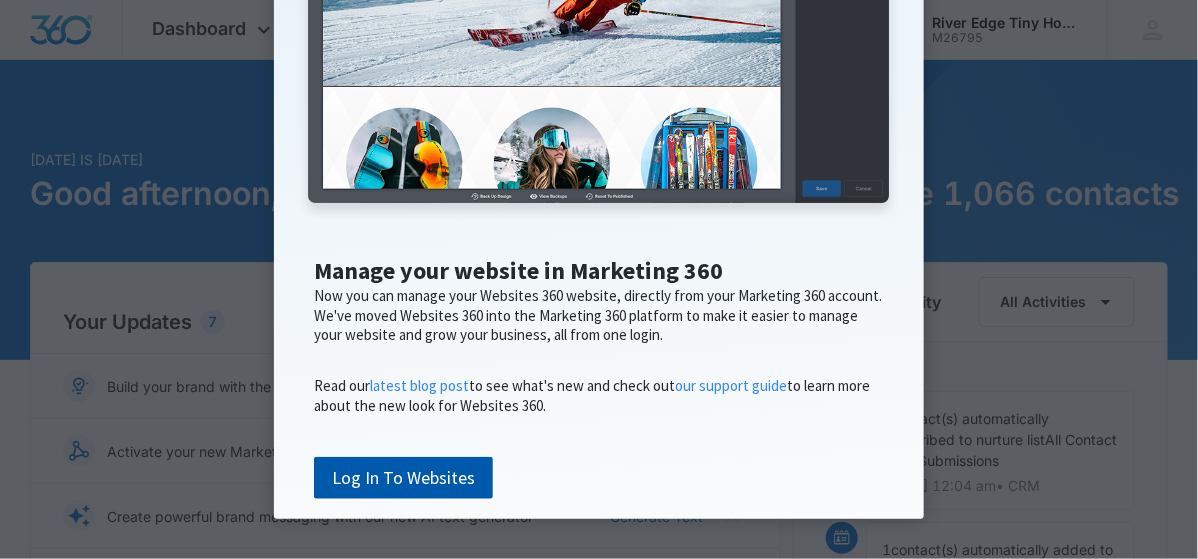 click on "Log In To Websites" at bounding box center [403, 478] 